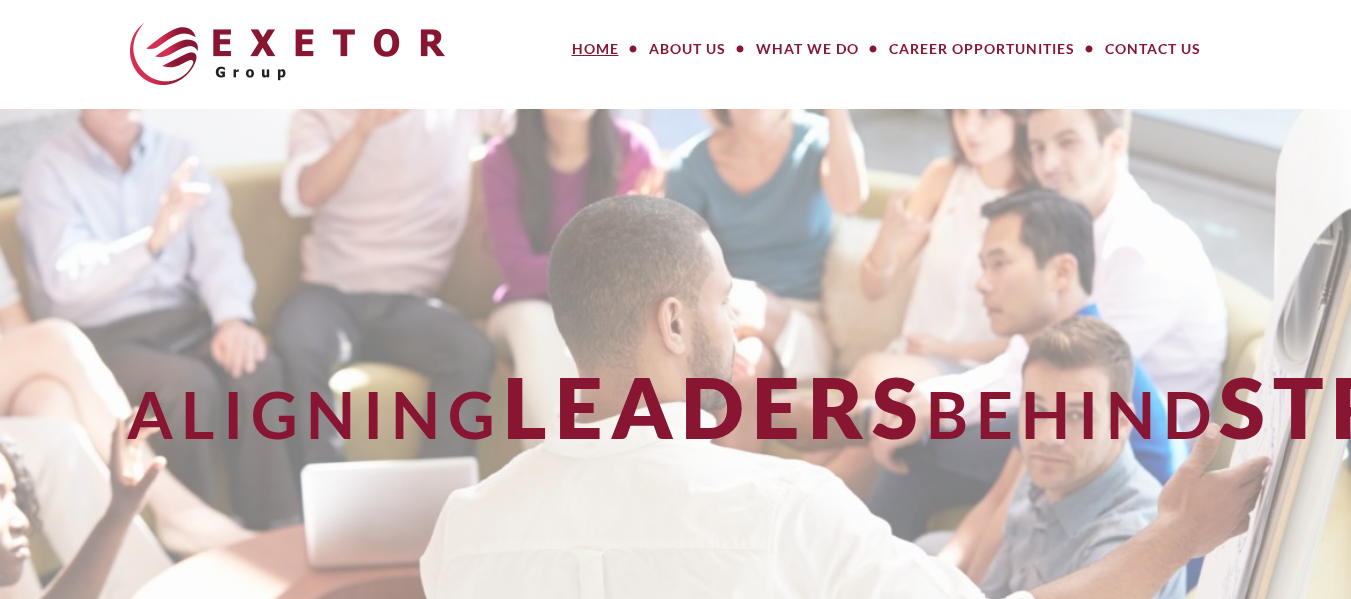 scroll, scrollTop: 0, scrollLeft: 0, axis: both 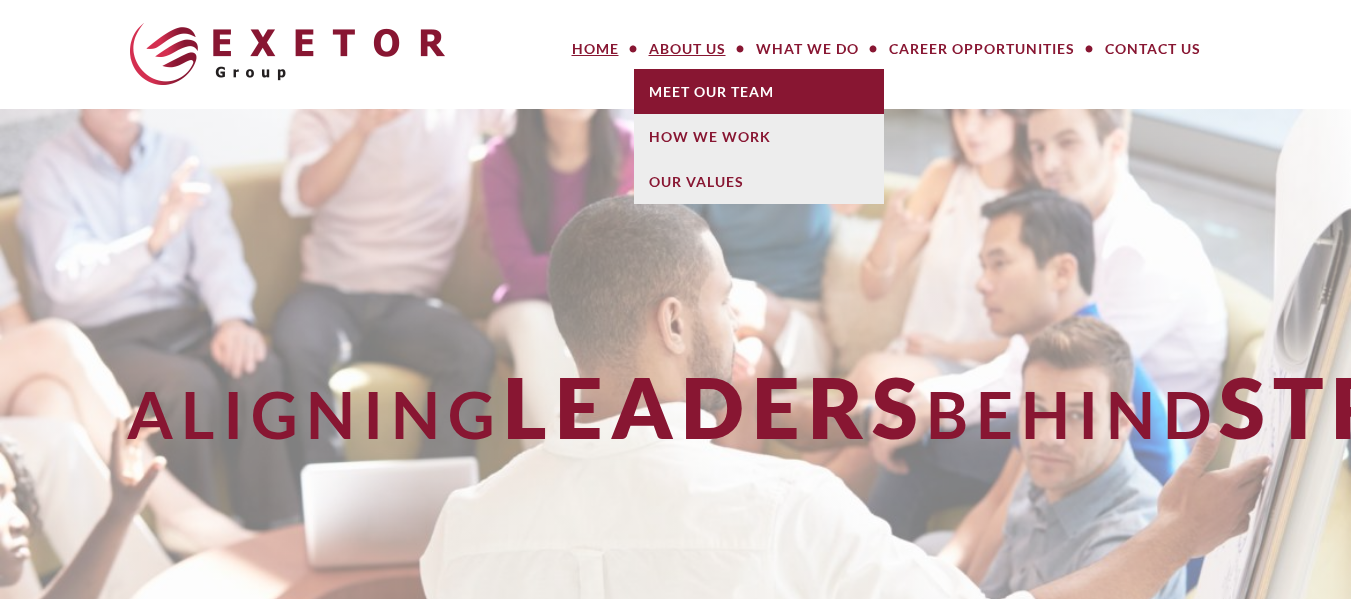 click on "Meet Our Team" at bounding box center [759, 91] 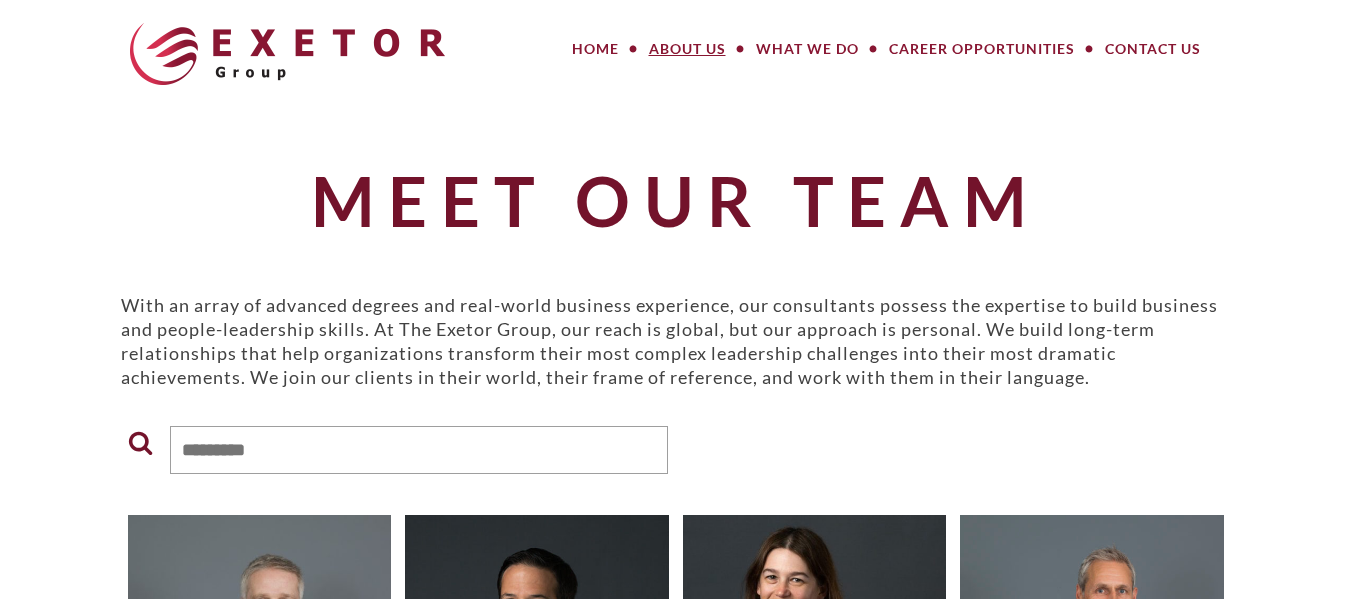 scroll, scrollTop: 0, scrollLeft: 0, axis: both 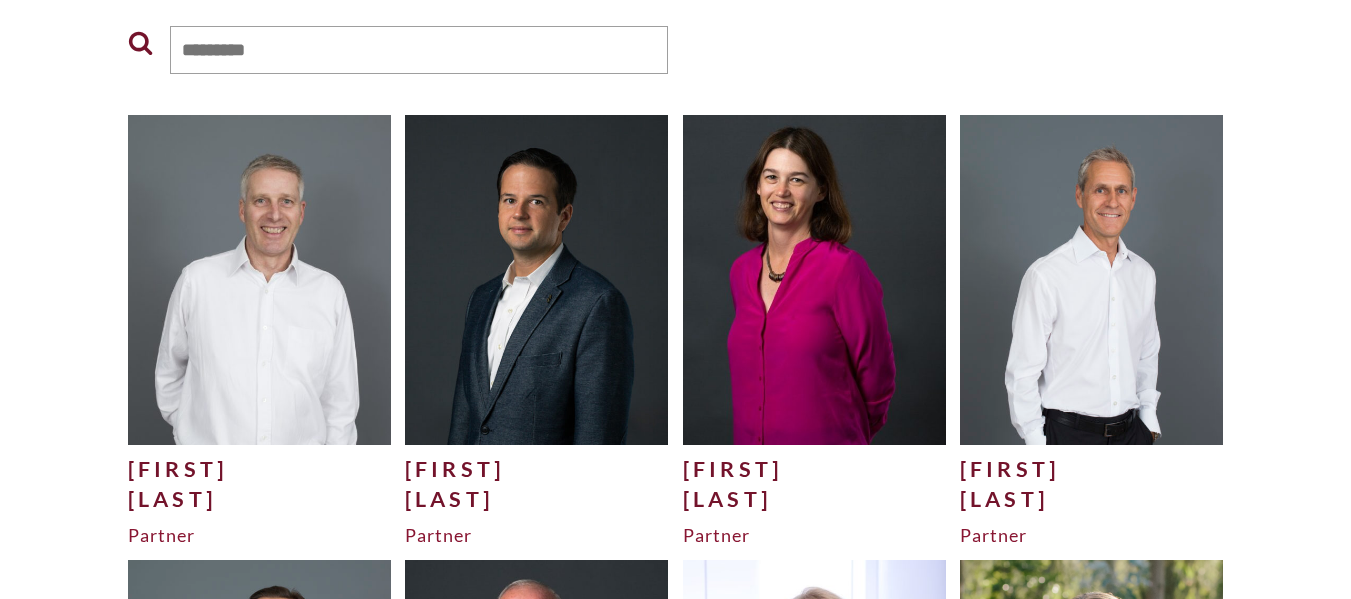 click on "[FIRST]" at bounding box center (537, 469) 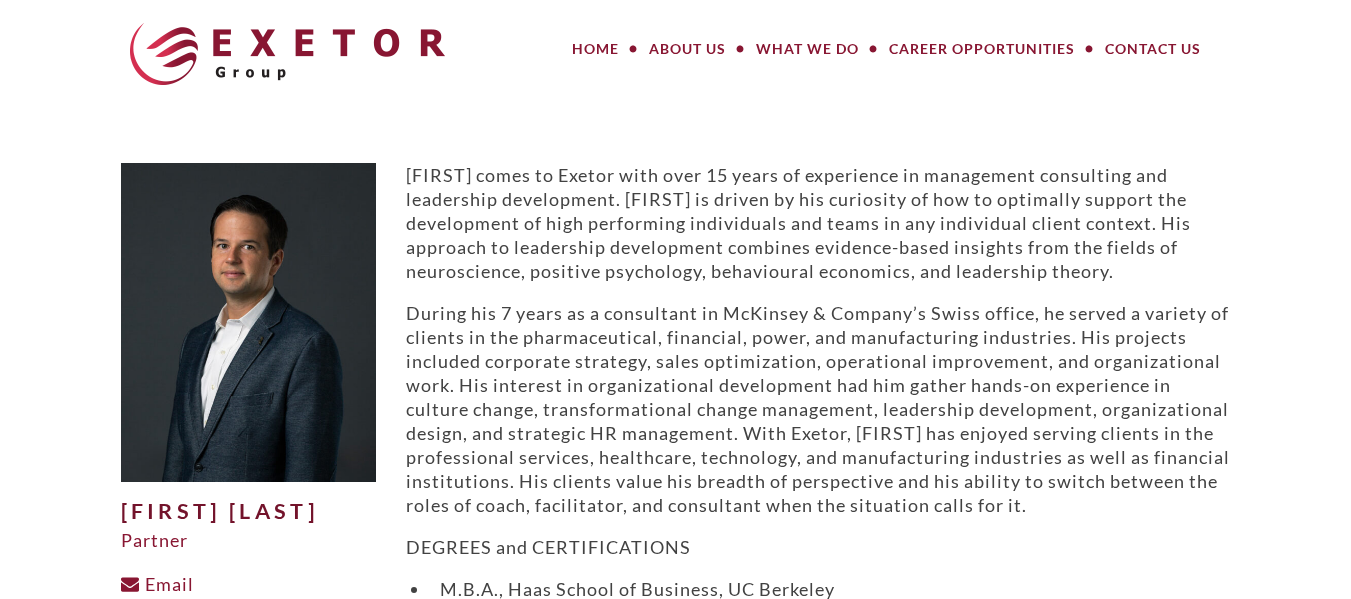 scroll, scrollTop: 0, scrollLeft: 0, axis: both 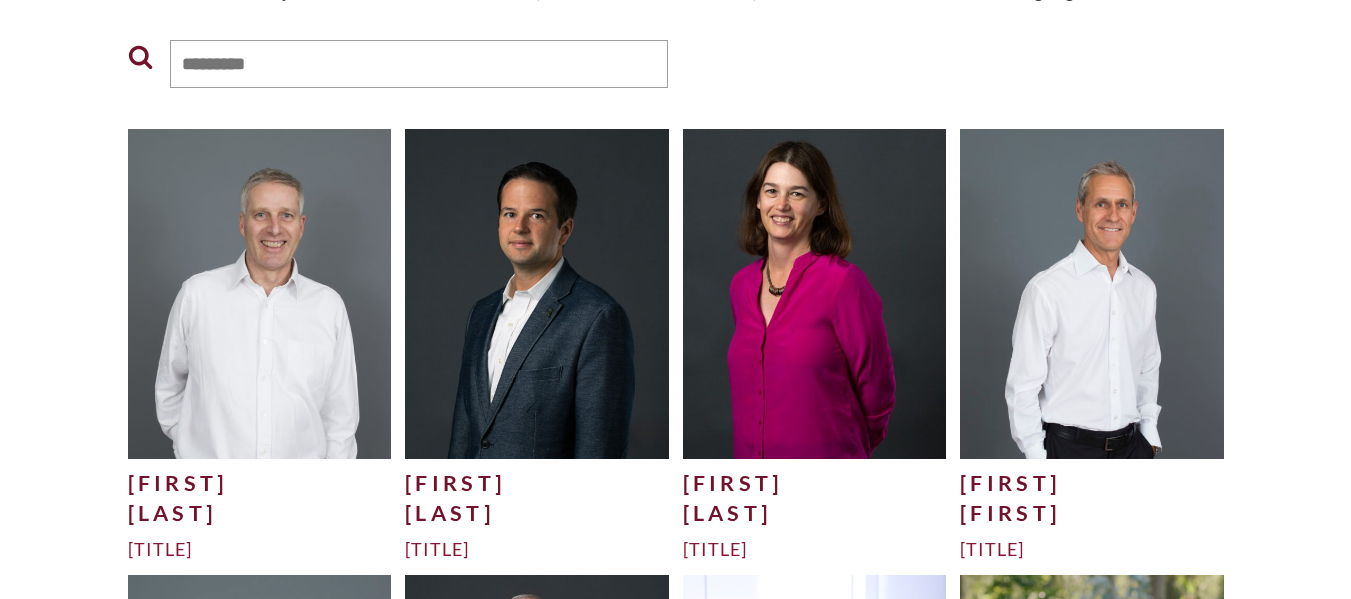 click on "[LAST]" at bounding box center [815, 513] 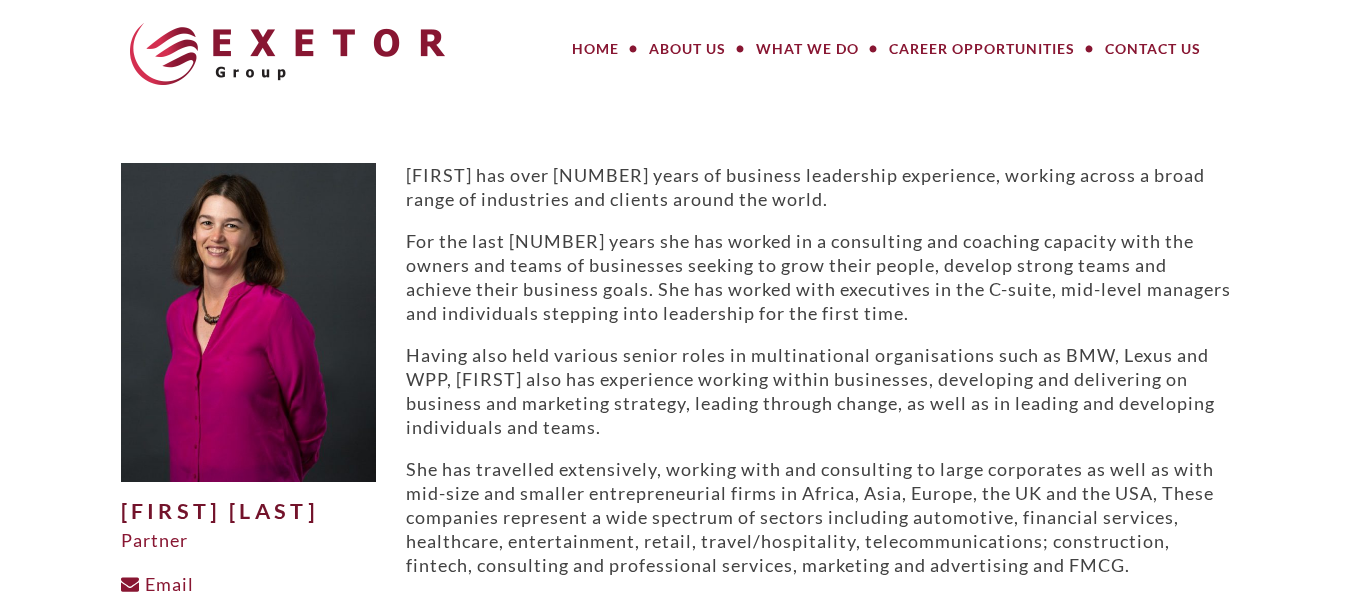 scroll, scrollTop: 0, scrollLeft: 0, axis: both 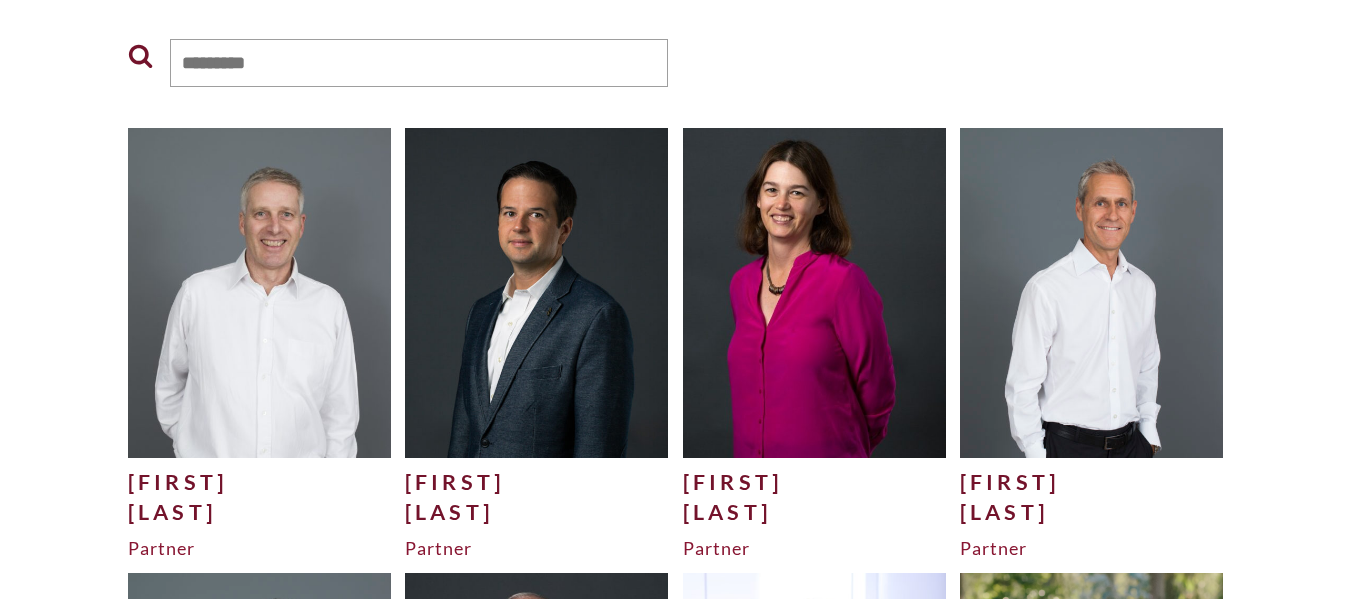 click on "Craig" at bounding box center [1092, 482] 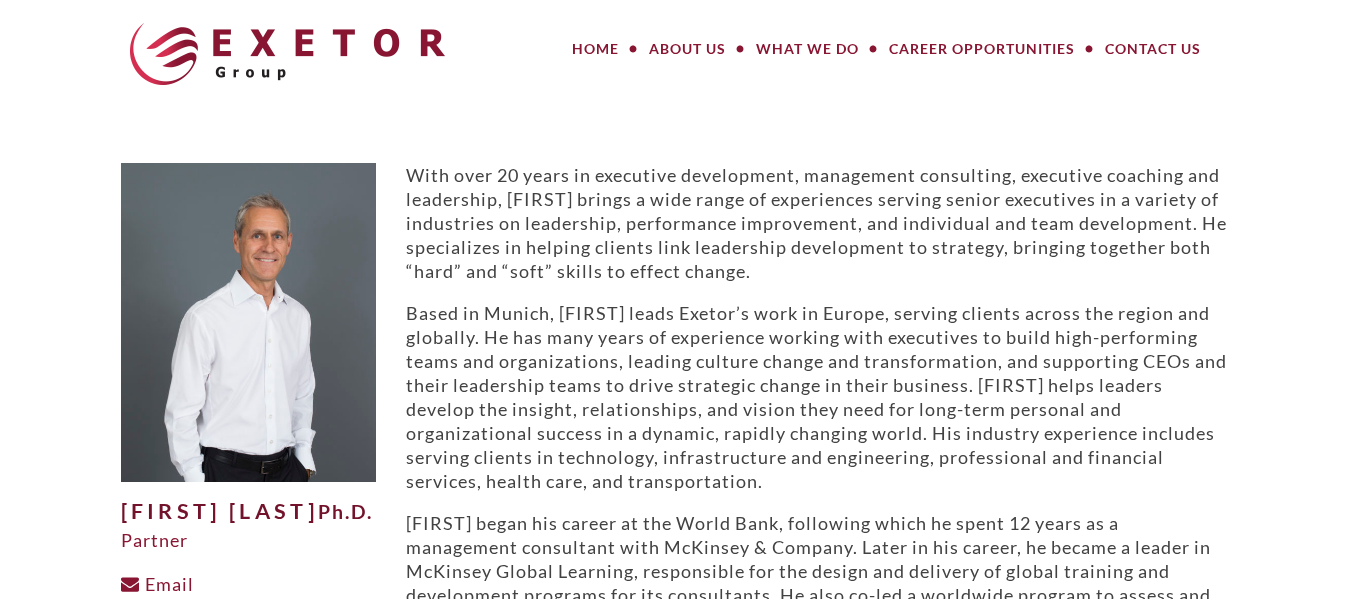 scroll, scrollTop: 0, scrollLeft: 0, axis: both 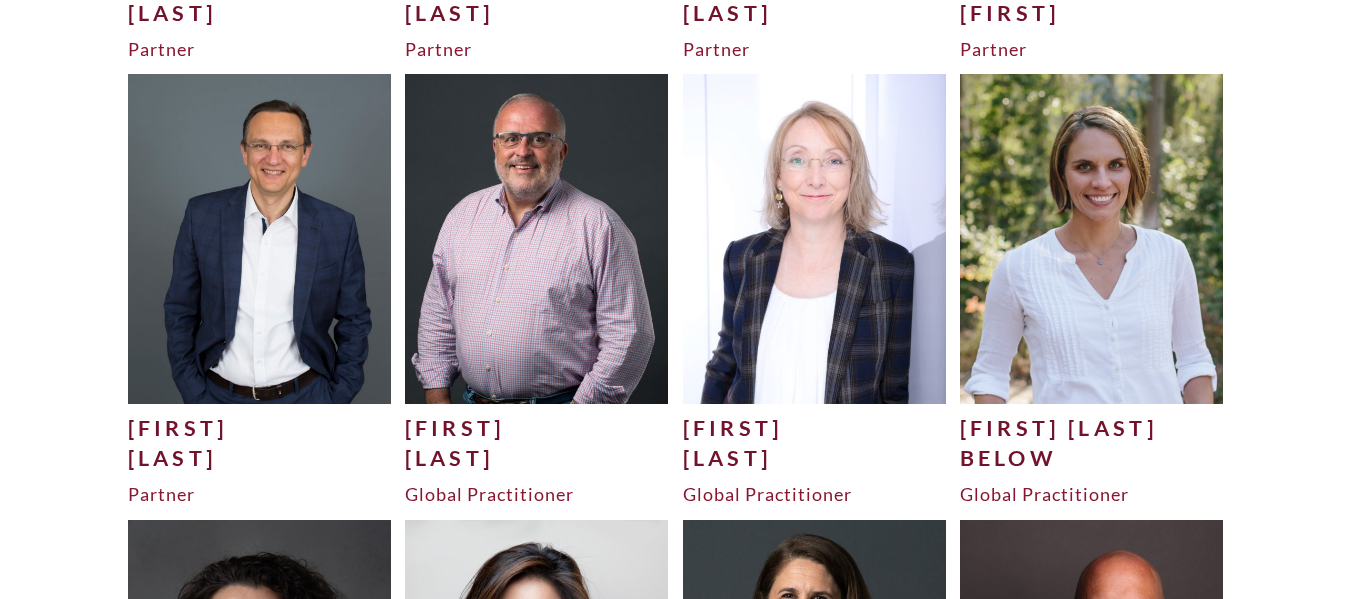 click on "[LAST]" at bounding box center (260, 458) 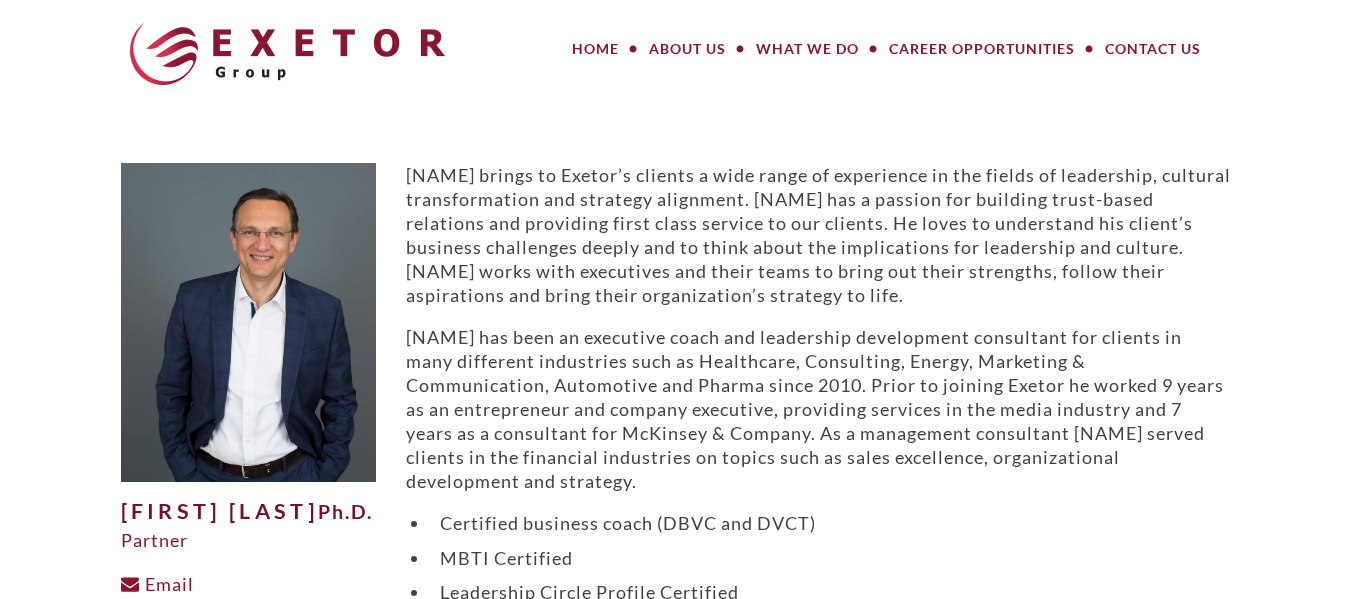 scroll, scrollTop: 0, scrollLeft: 0, axis: both 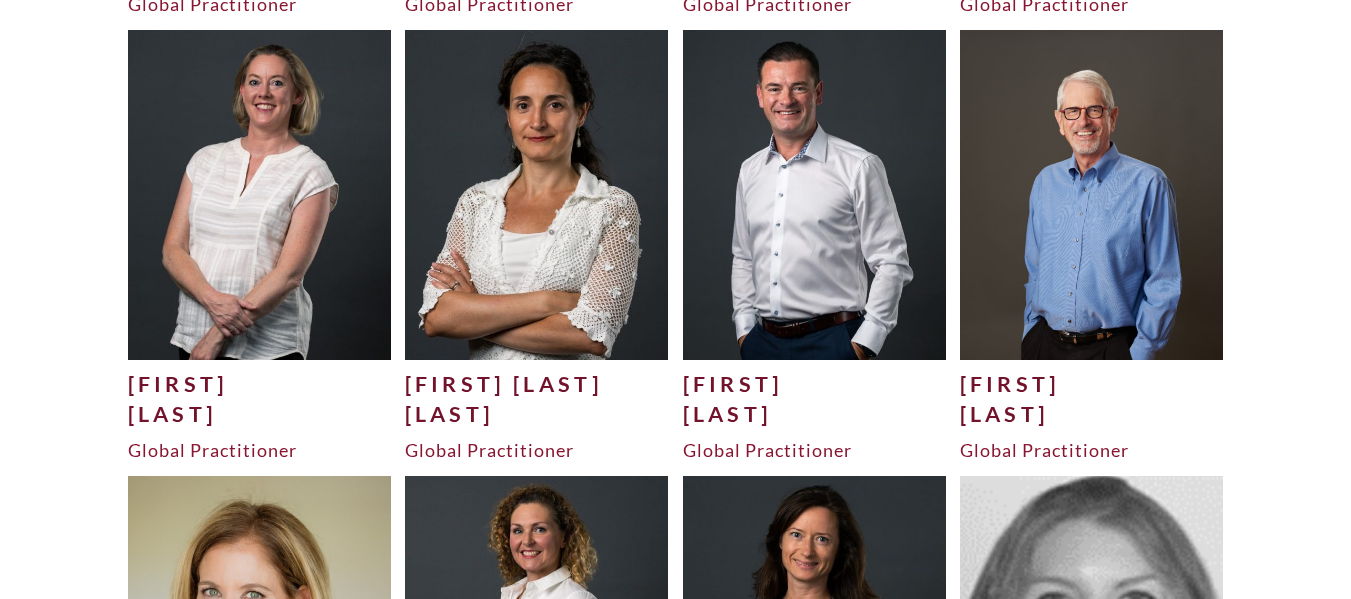 click on "[LAST]" at bounding box center (260, 414) 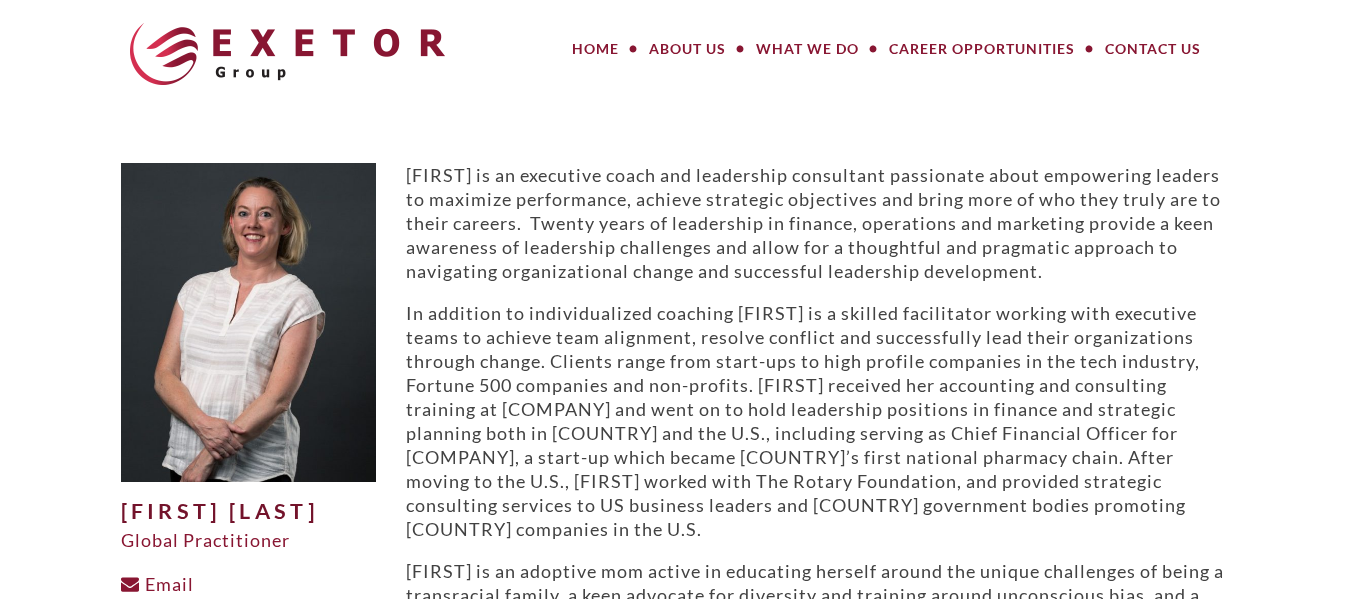 scroll, scrollTop: 0, scrollLeft: 0, axis: both 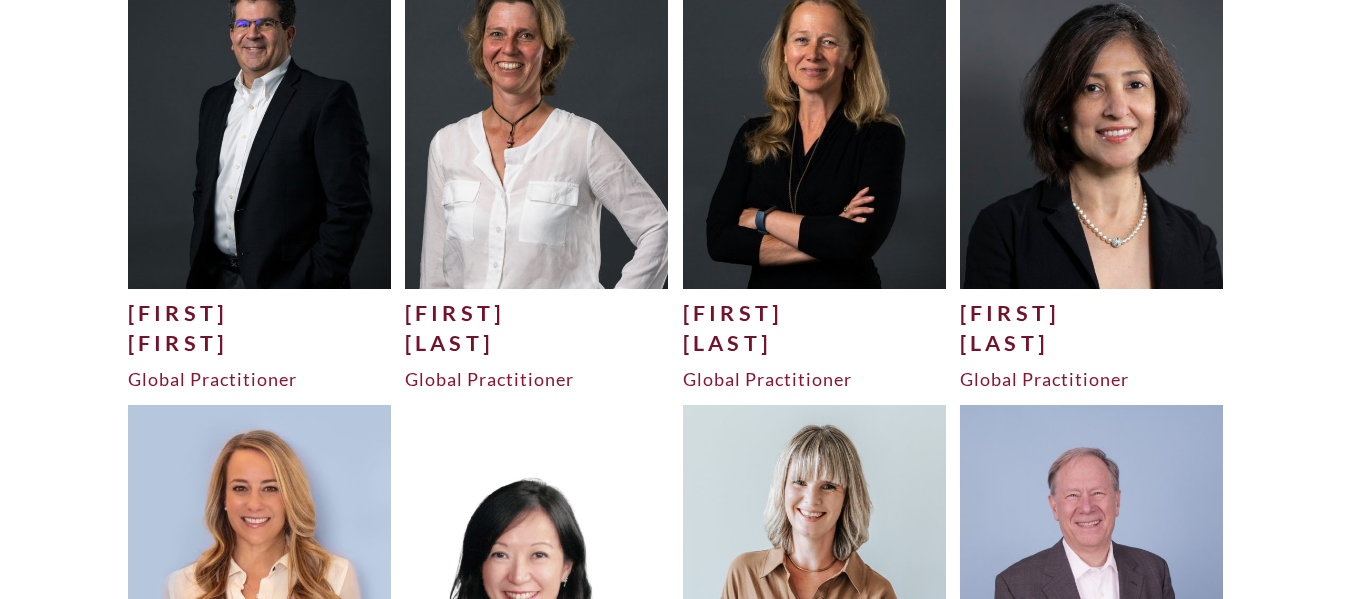 click on "Matthew" at bounding box center [260, 313] 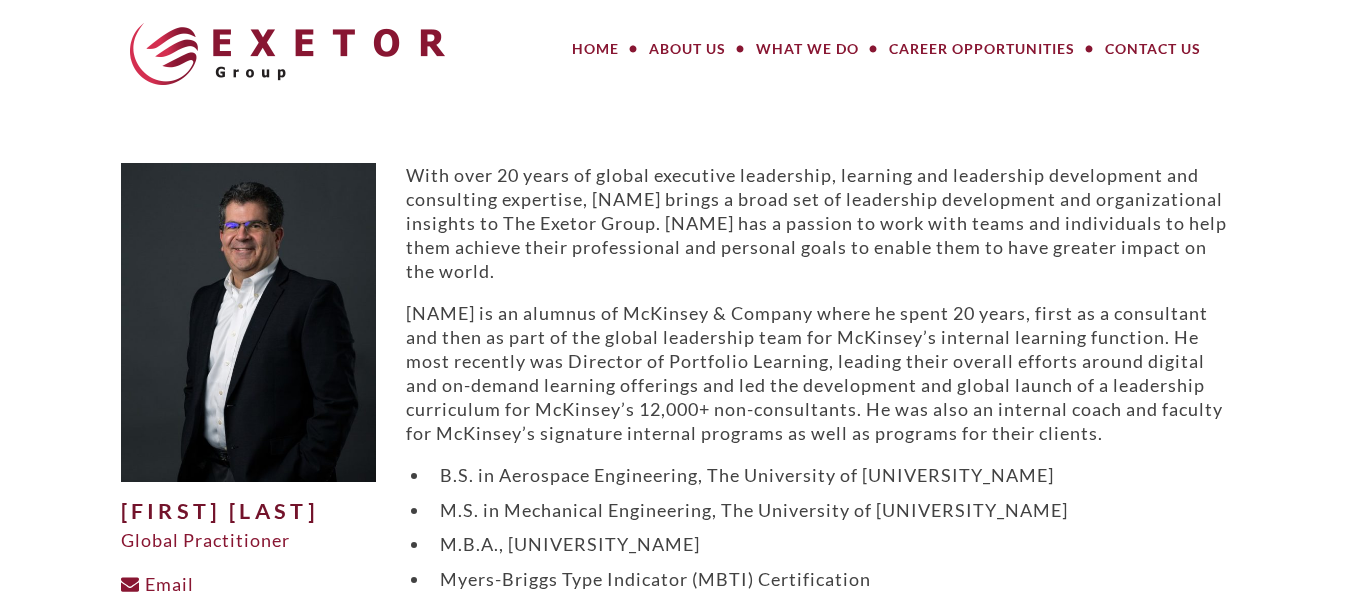 scroll, scrollTop: 0, scrollLeft: 0, axis: both 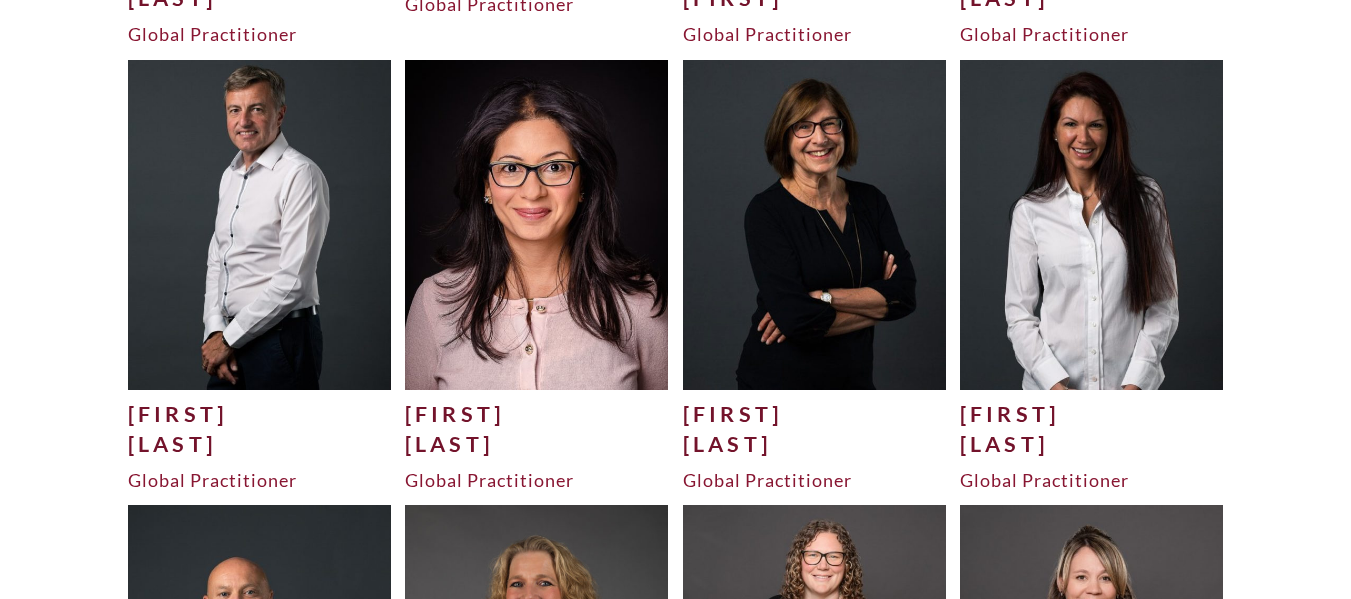 click on "[LAST]" at bounding box center [260, 444] 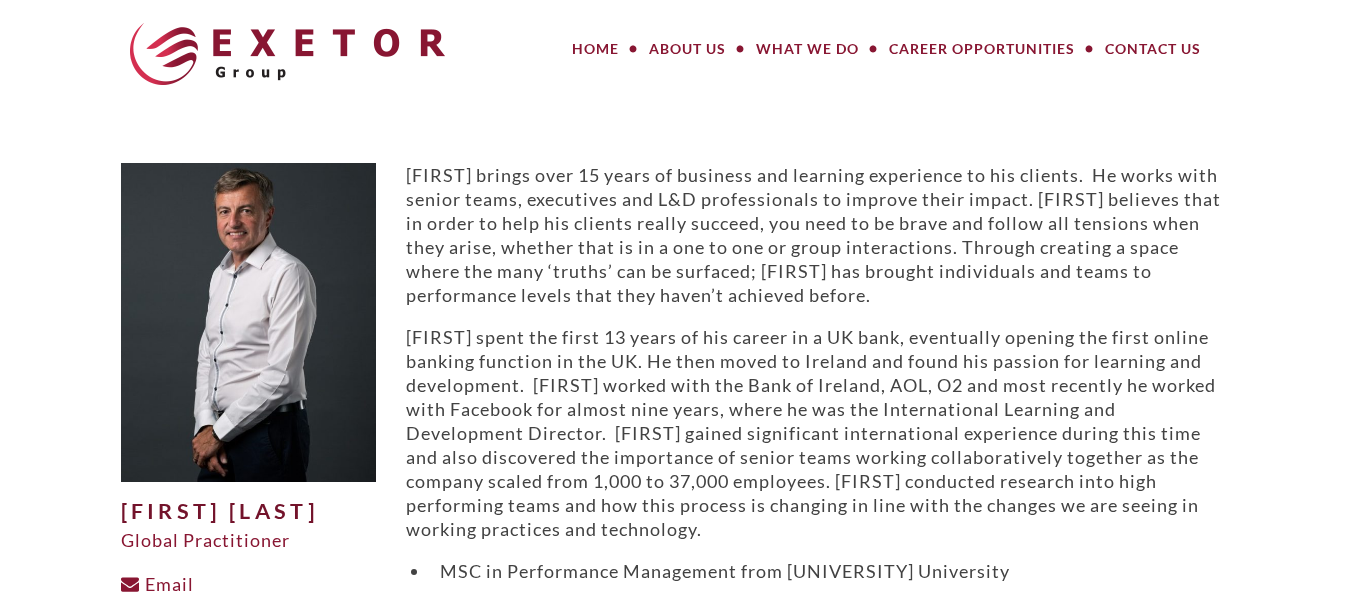 scroll, scrollTop: 0, scrollLeft: 0, axis: both 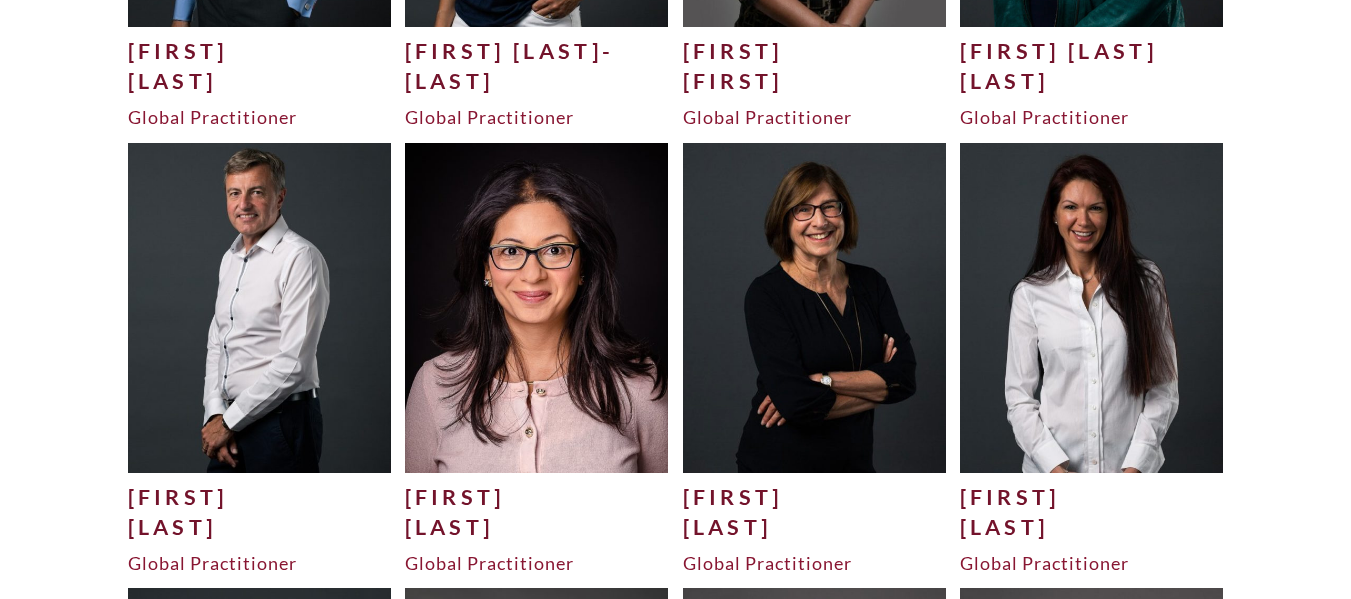 click on "Valji" at bounding box center (537, 527) 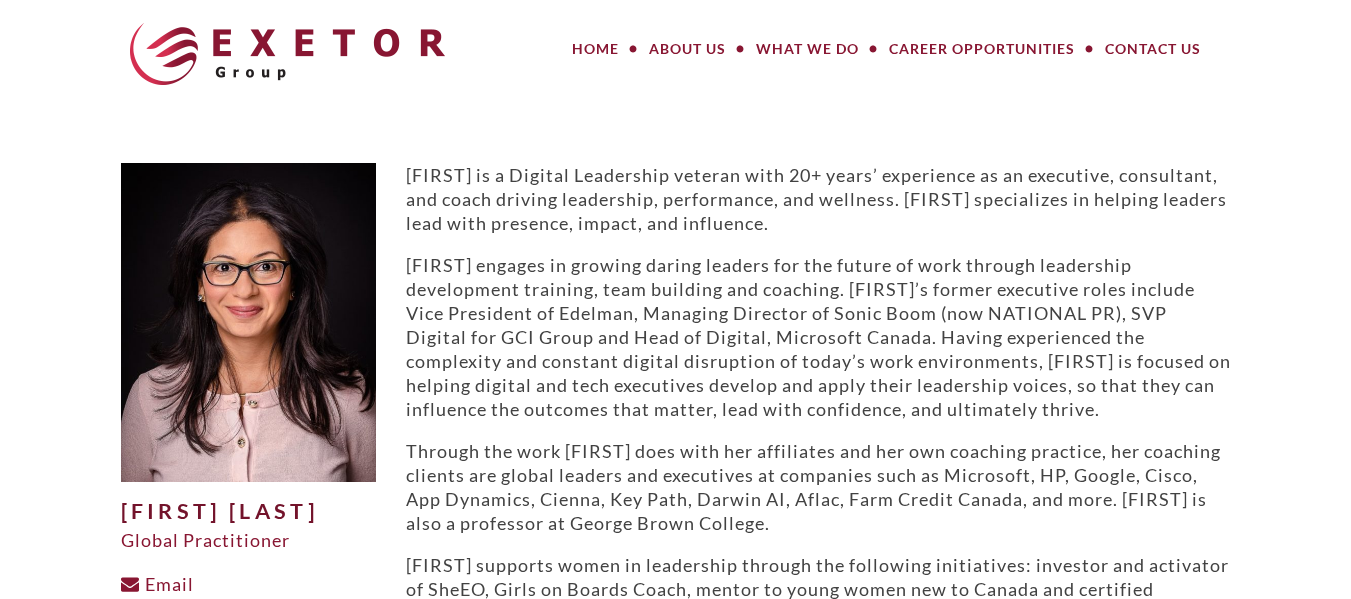 scroll, scrollTop: 0, scrollLeft: 0, axis: both 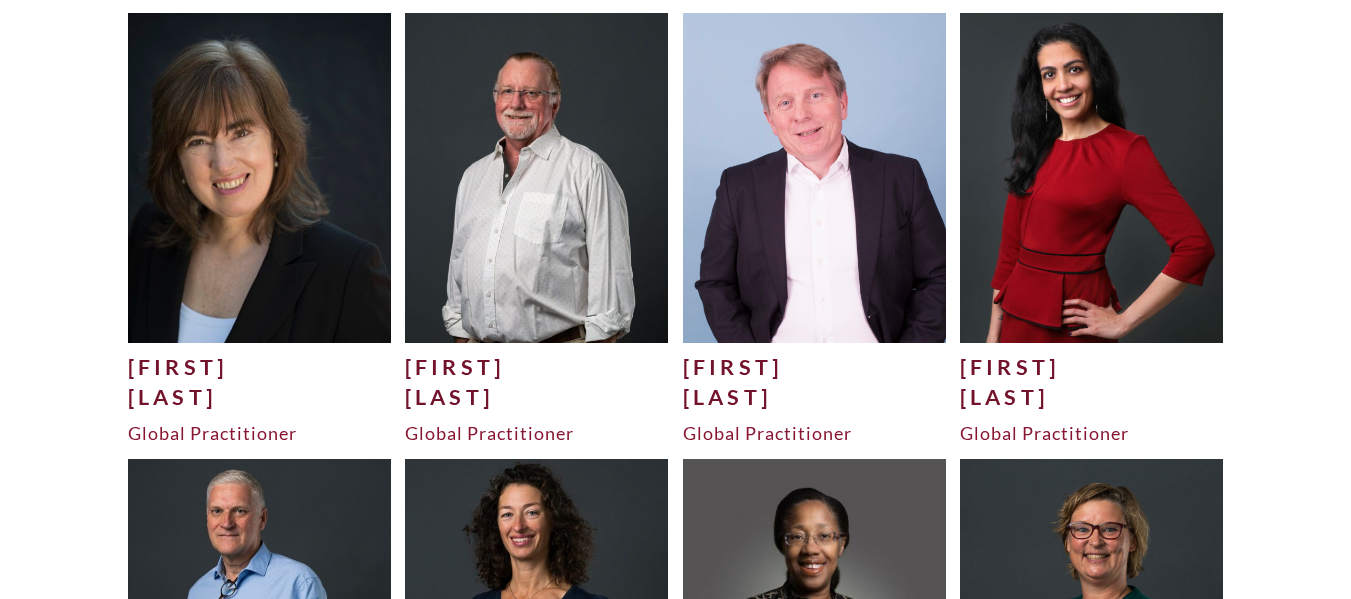 click on "[FIRST] [LAST] [FIRST] [LAST] [TITLE]" at bounding box center [1092, 229] 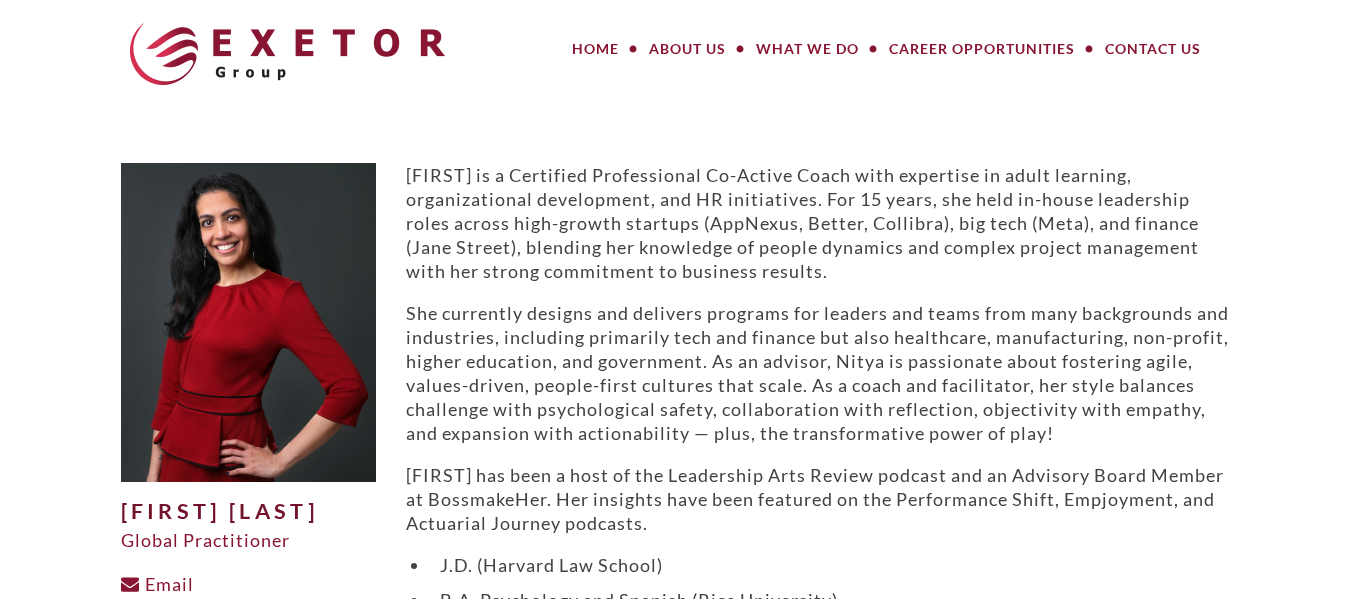 scroll, scrollTop: 0, scrollLeft: 0, axis: both 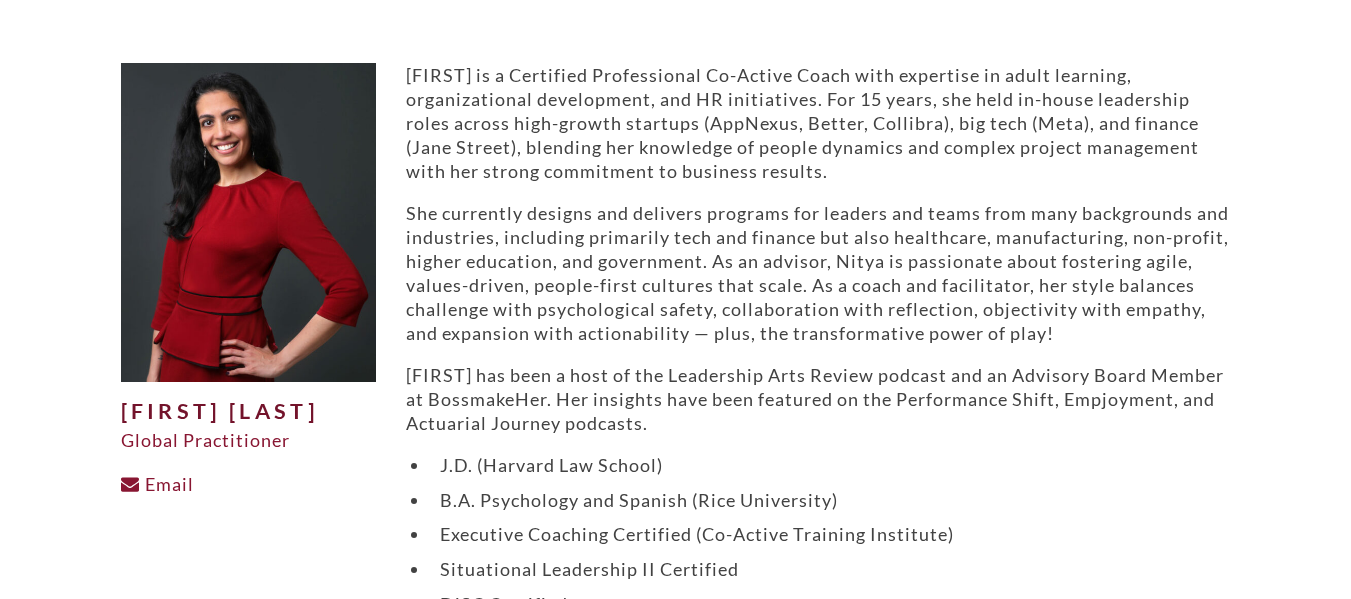 drag, startPoint x: 340, startPoint y: 411, endPoint x: 101, endPoint y: 424, distance: 239.3533 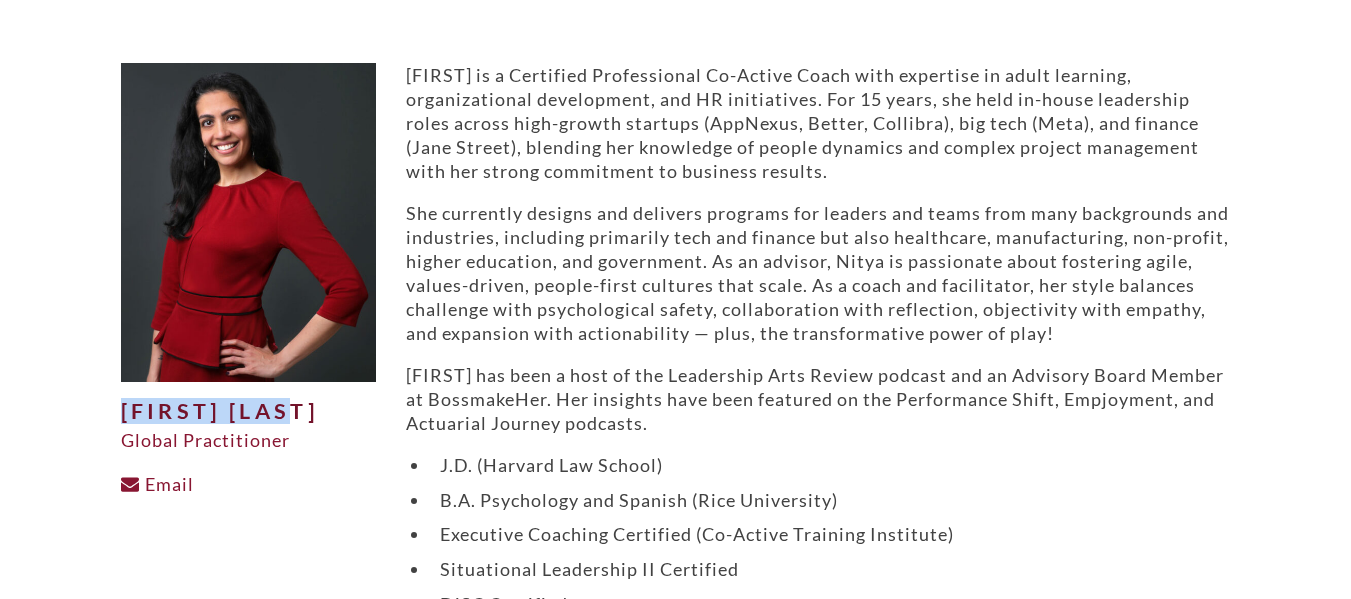 drag, startPoint x: 325, startPoint y: 413, endPoint x: 124, endPoint y: 418, distance: 201.06218 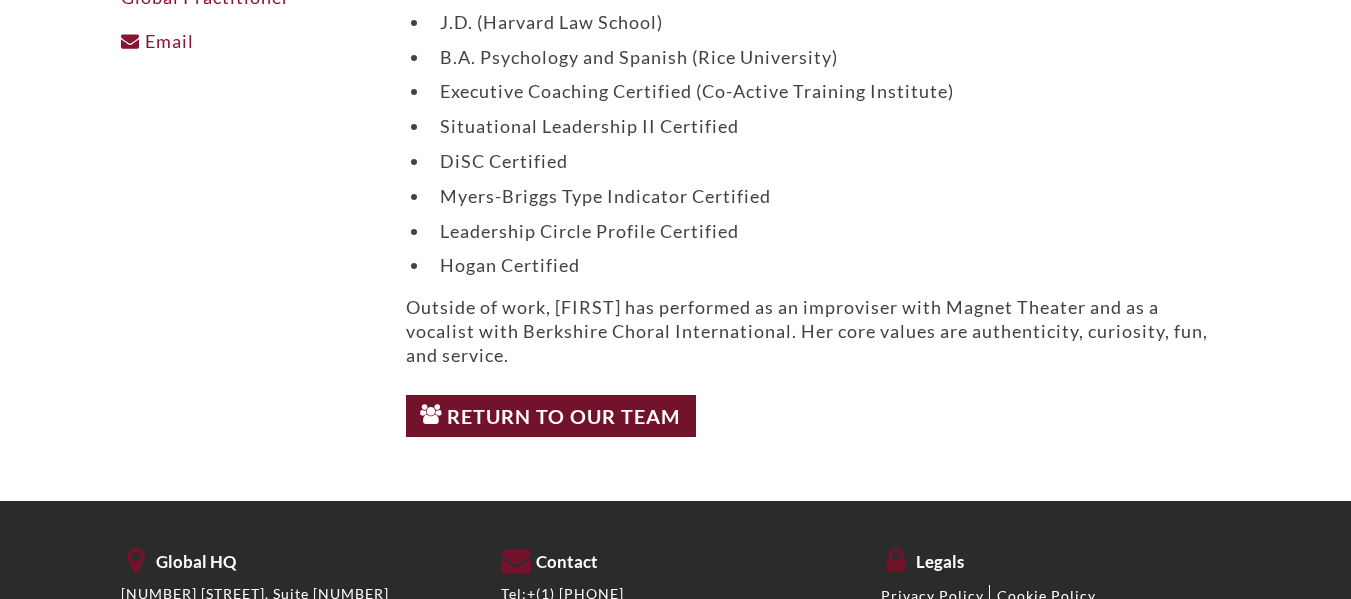 scroll, scrollTop: 0, scrollLeft: 0, axis: both 